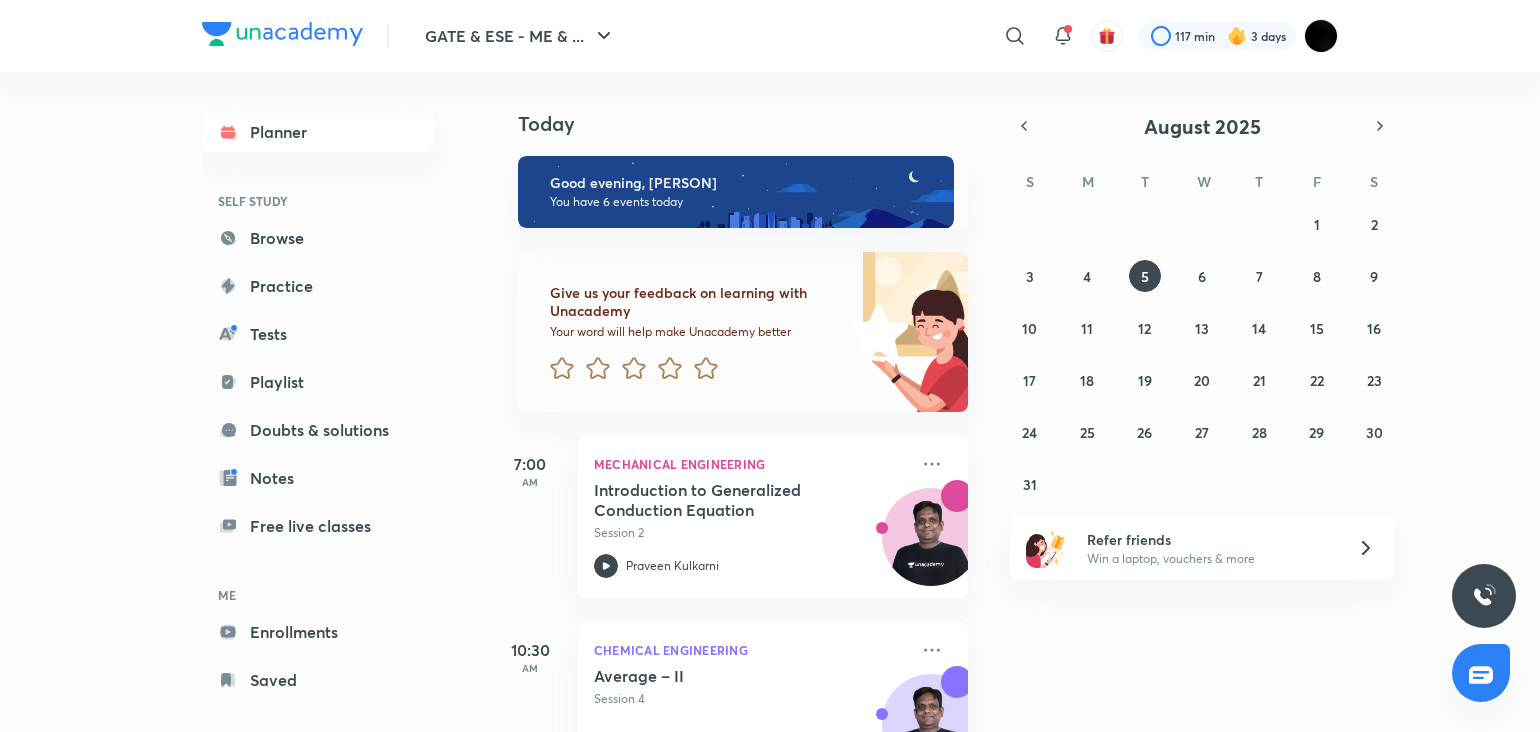 scroll, scrollTop: 0, scrollLeft: 0, axis: both 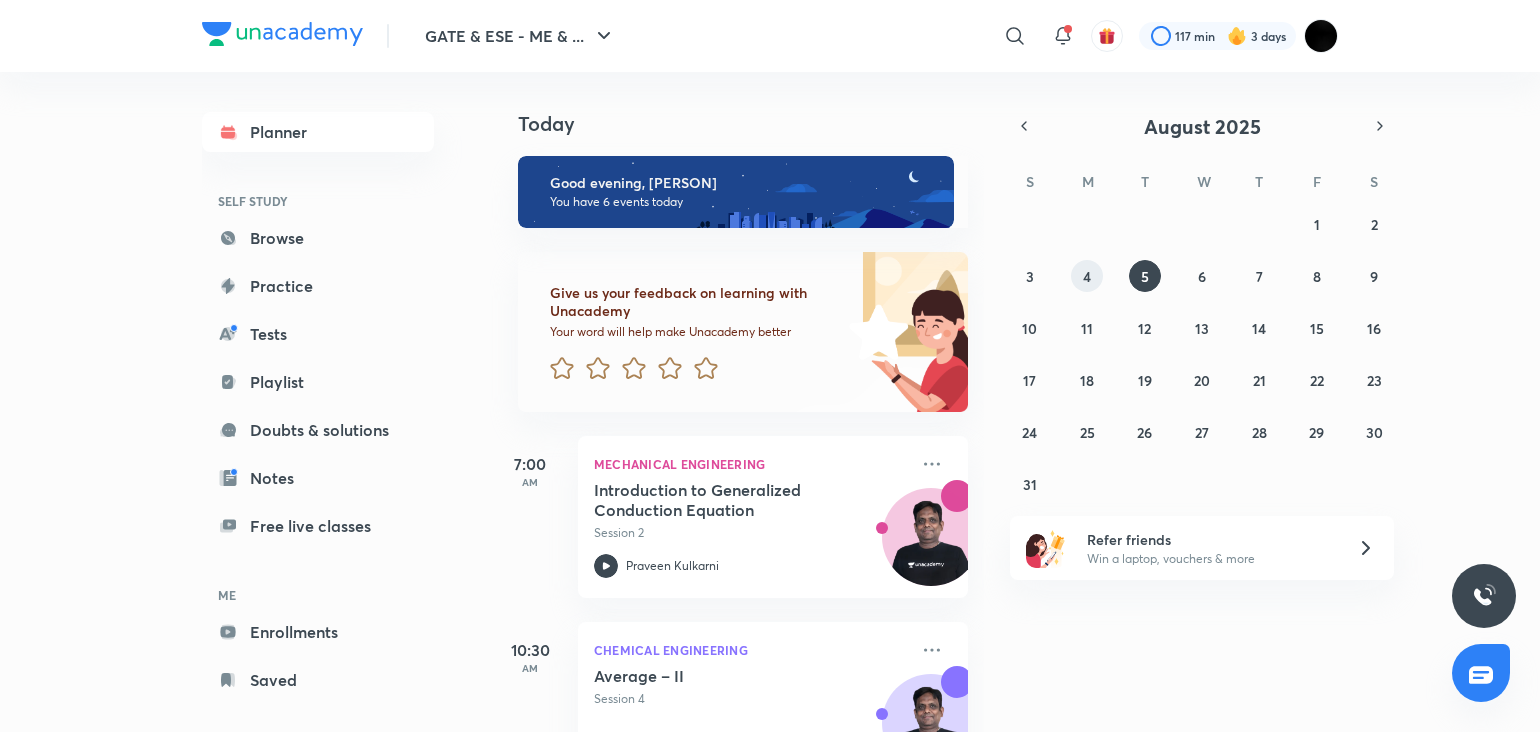 click on "4" at bounding box center (1087, 276) 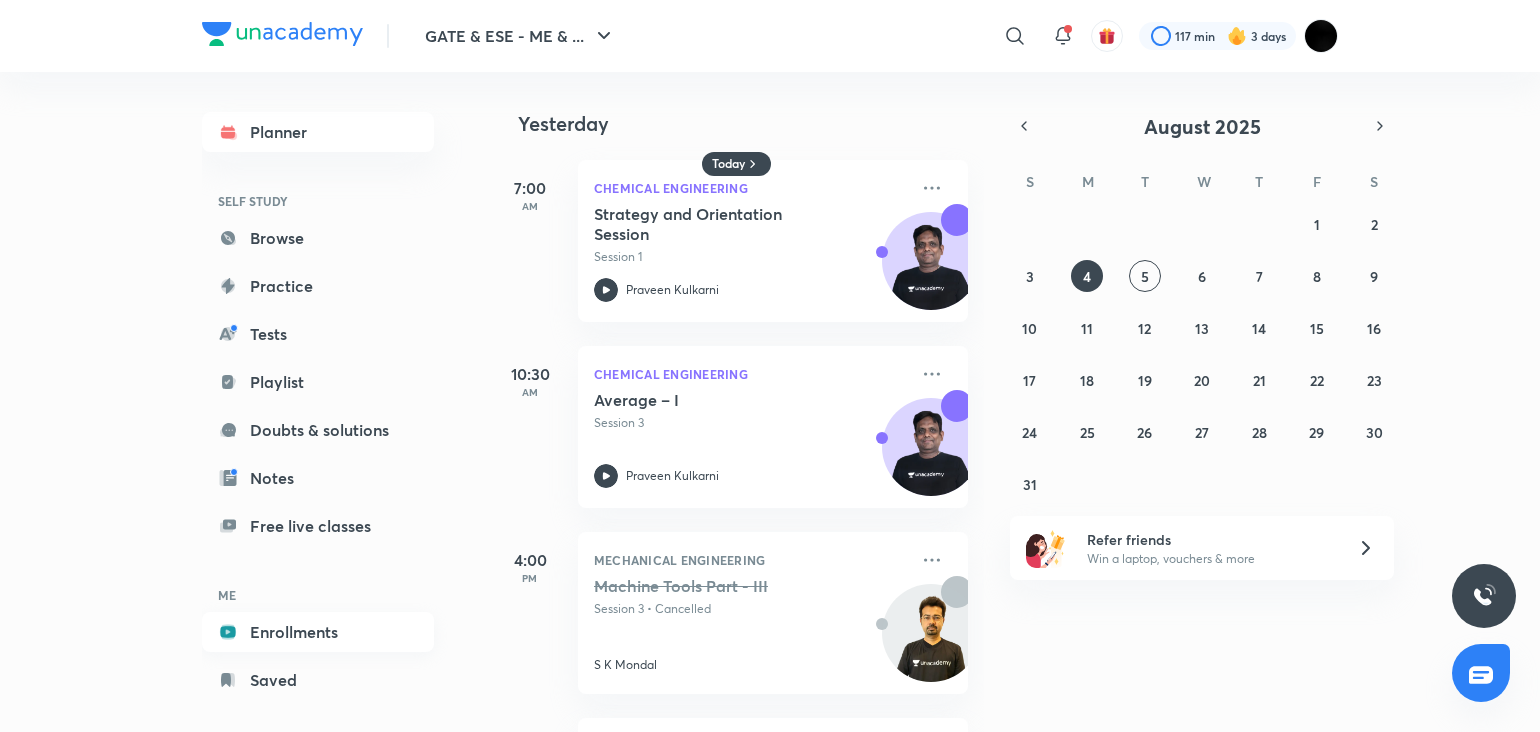 click on "Enrollments" at bounding box center (318, 632) 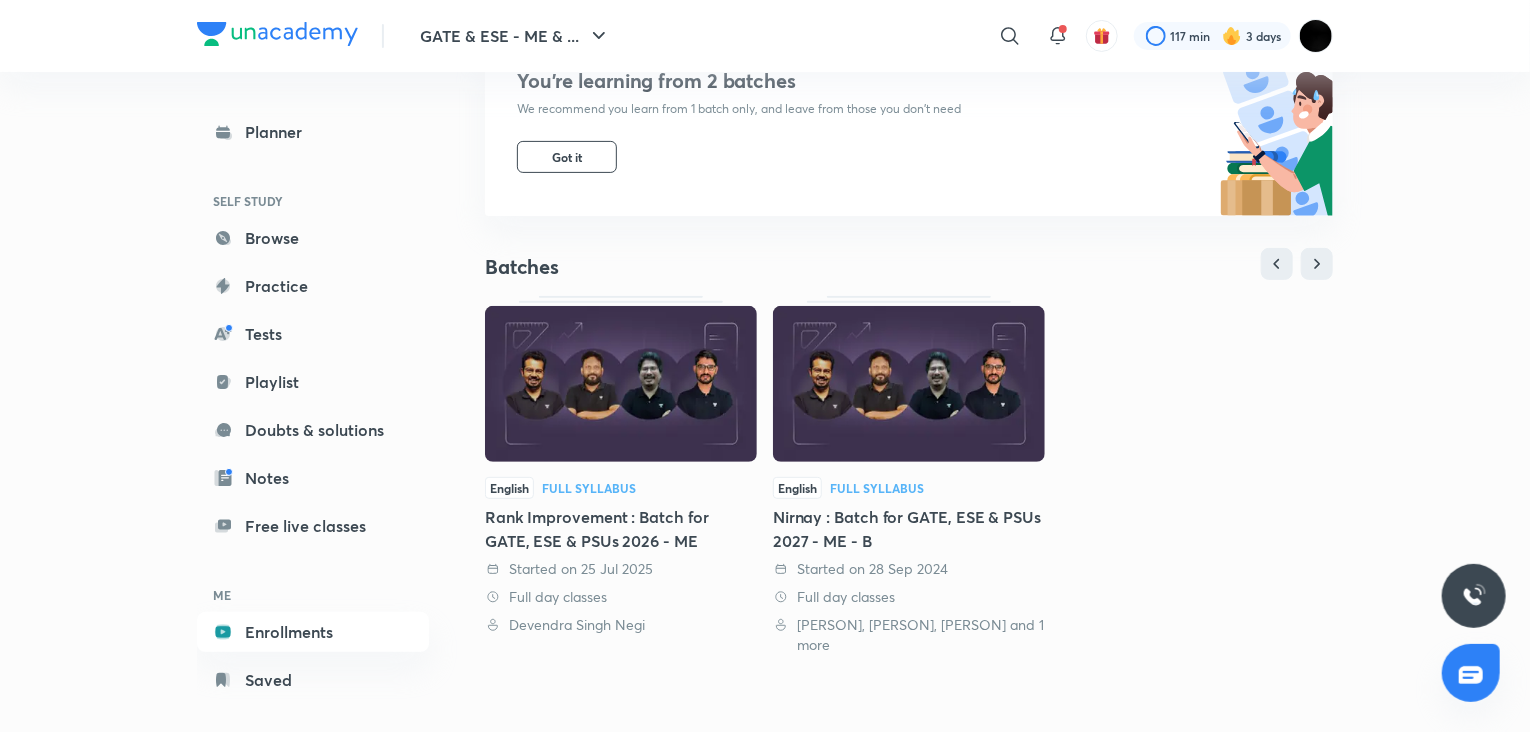 scroll, scrollTop: 280, scrollLeft: 0, axis: vertical 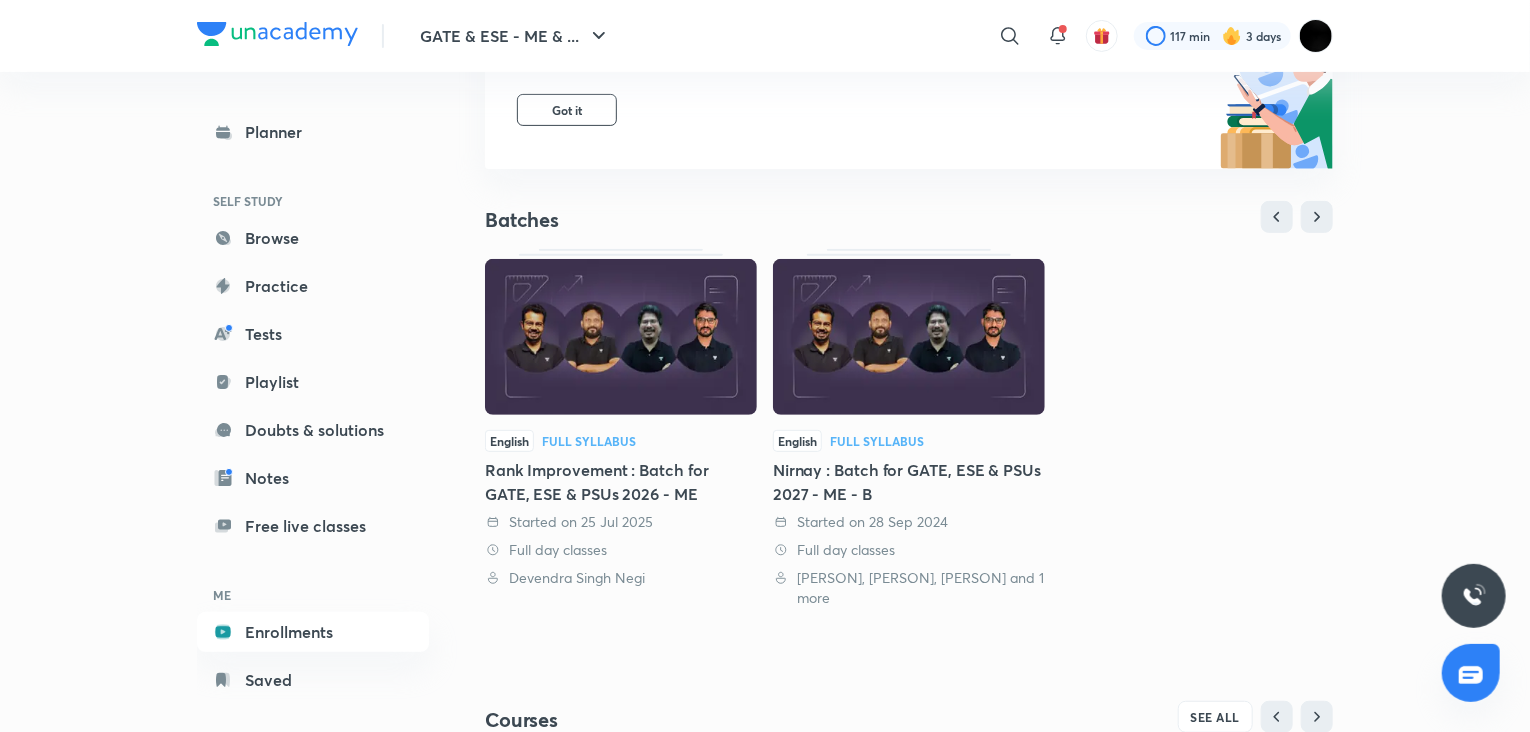 click on "Nirnay : Batch for GATE, ESE & PSUs 2027 - ME - B" at bounding box center (909, 482) 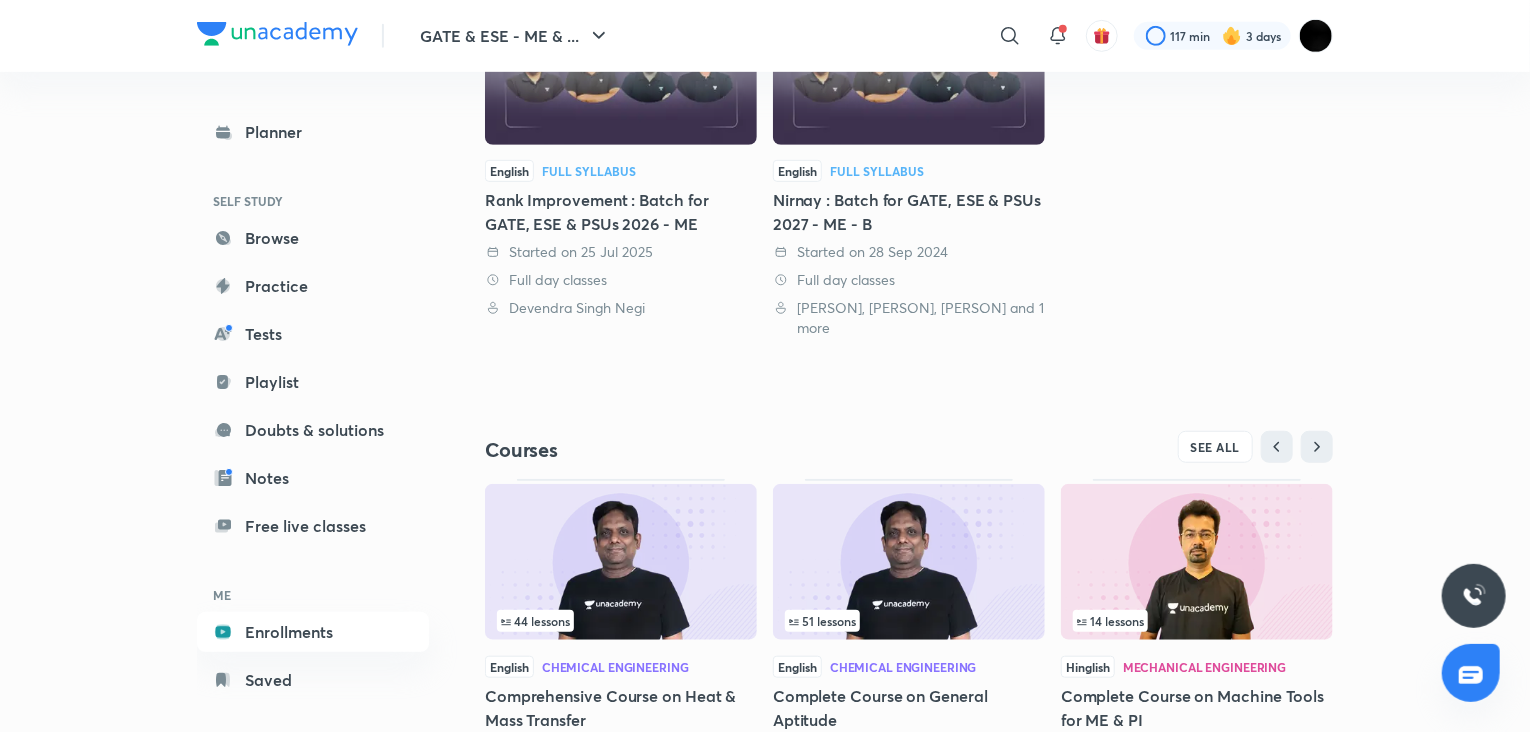 scroll, scrollTop: 642, scrollLeft: 0, axis: vertical 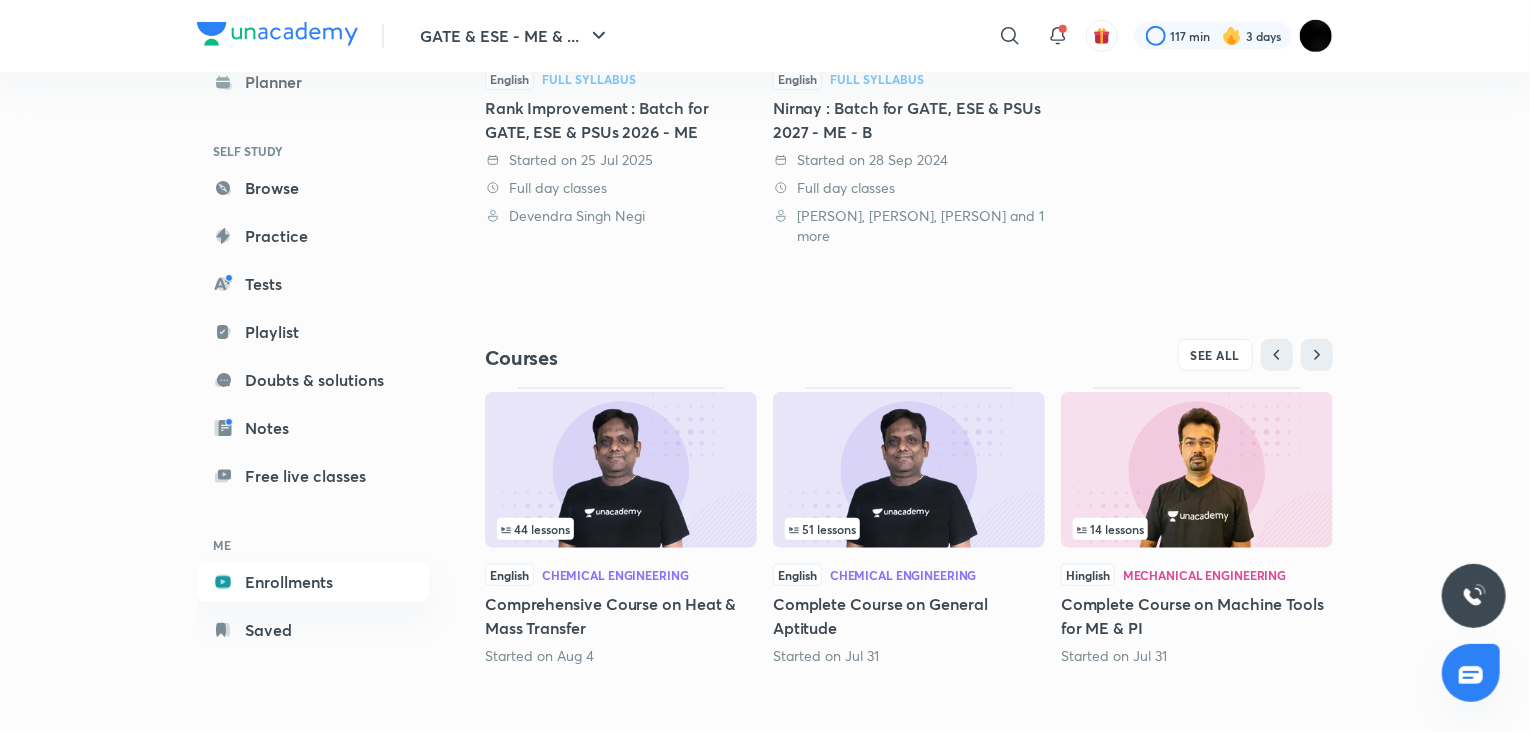 click on "51   lessons" at bounding box center (909, 529) 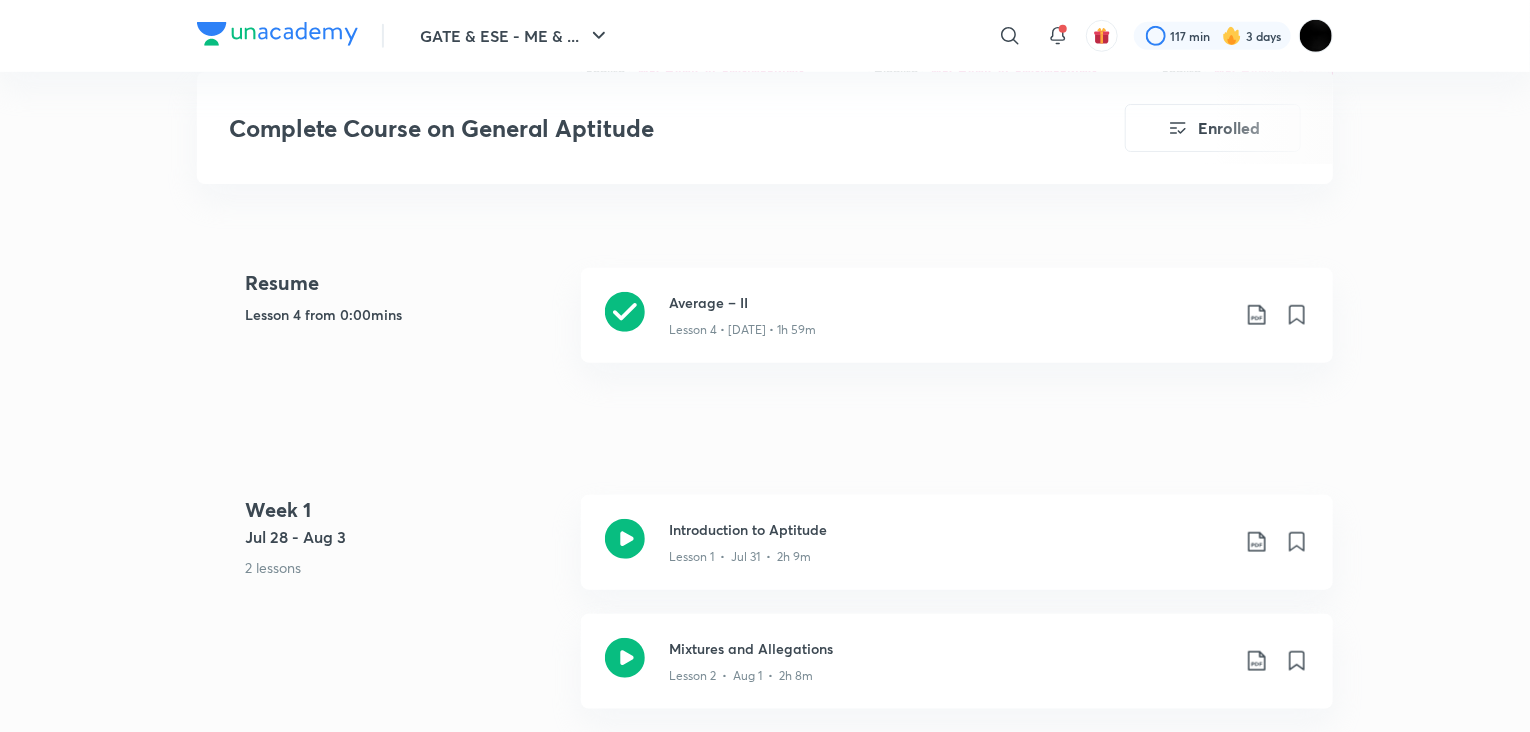 scroll, scrollTop: 920, scrollLeft: 0, axis: vertical 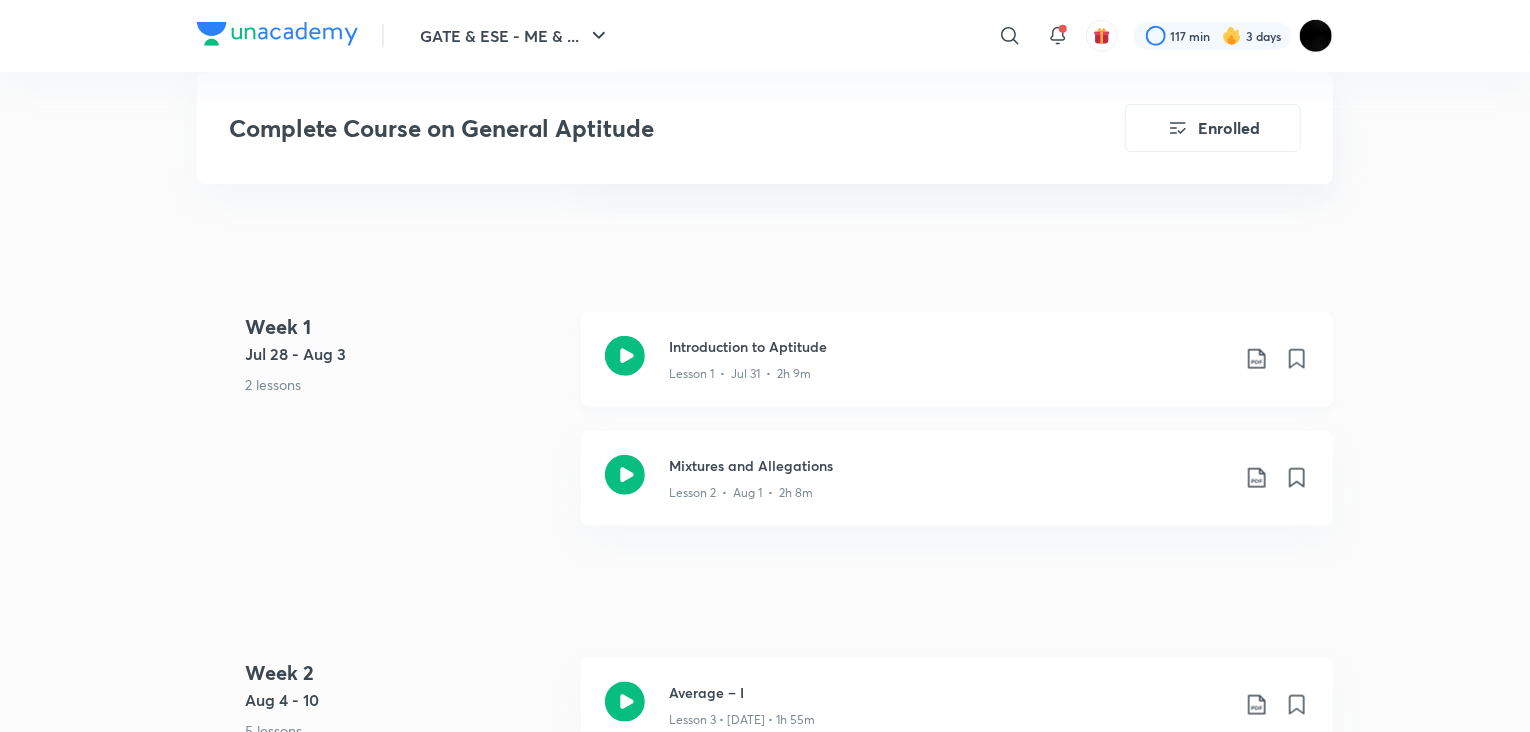 click 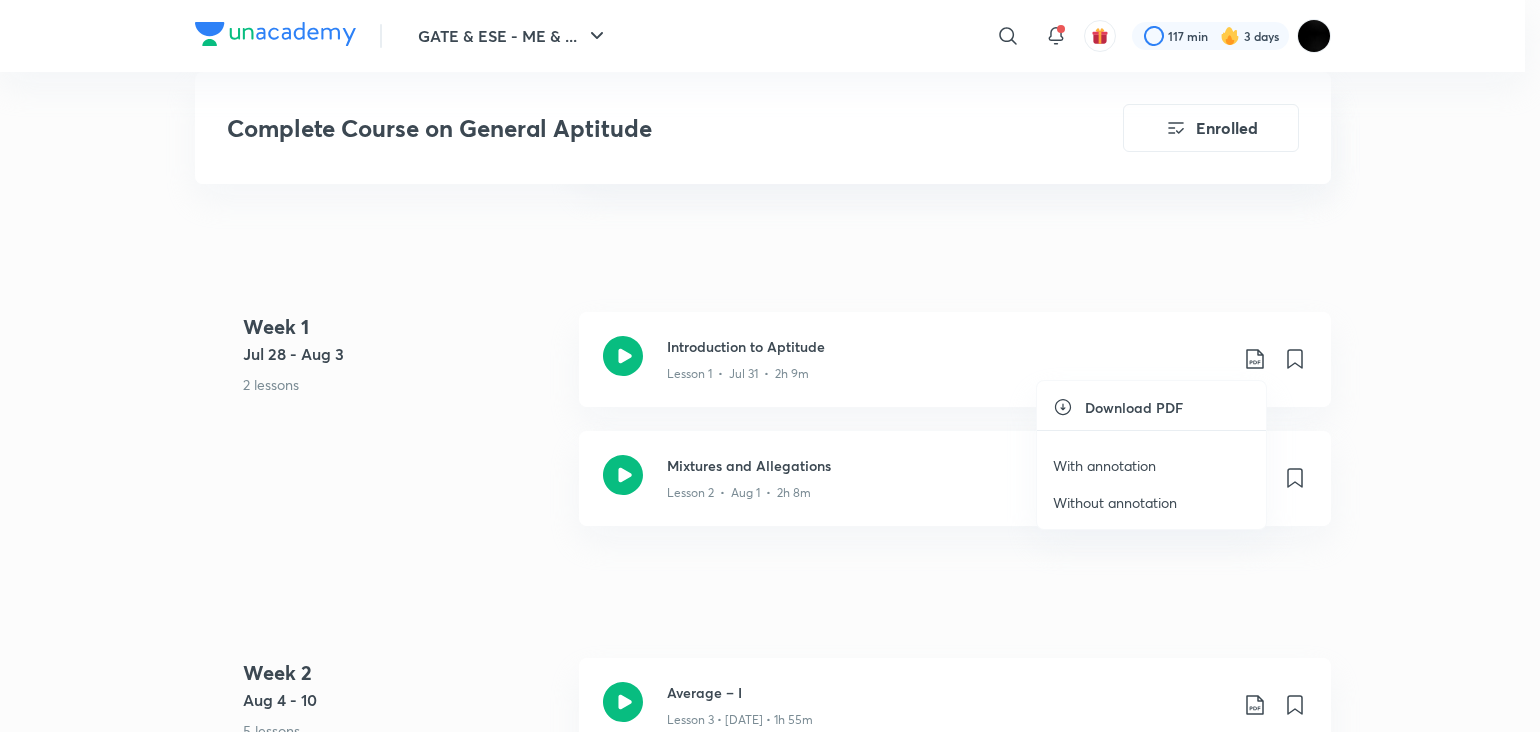 click on "With annotation" at bounding box center [1151, 465] 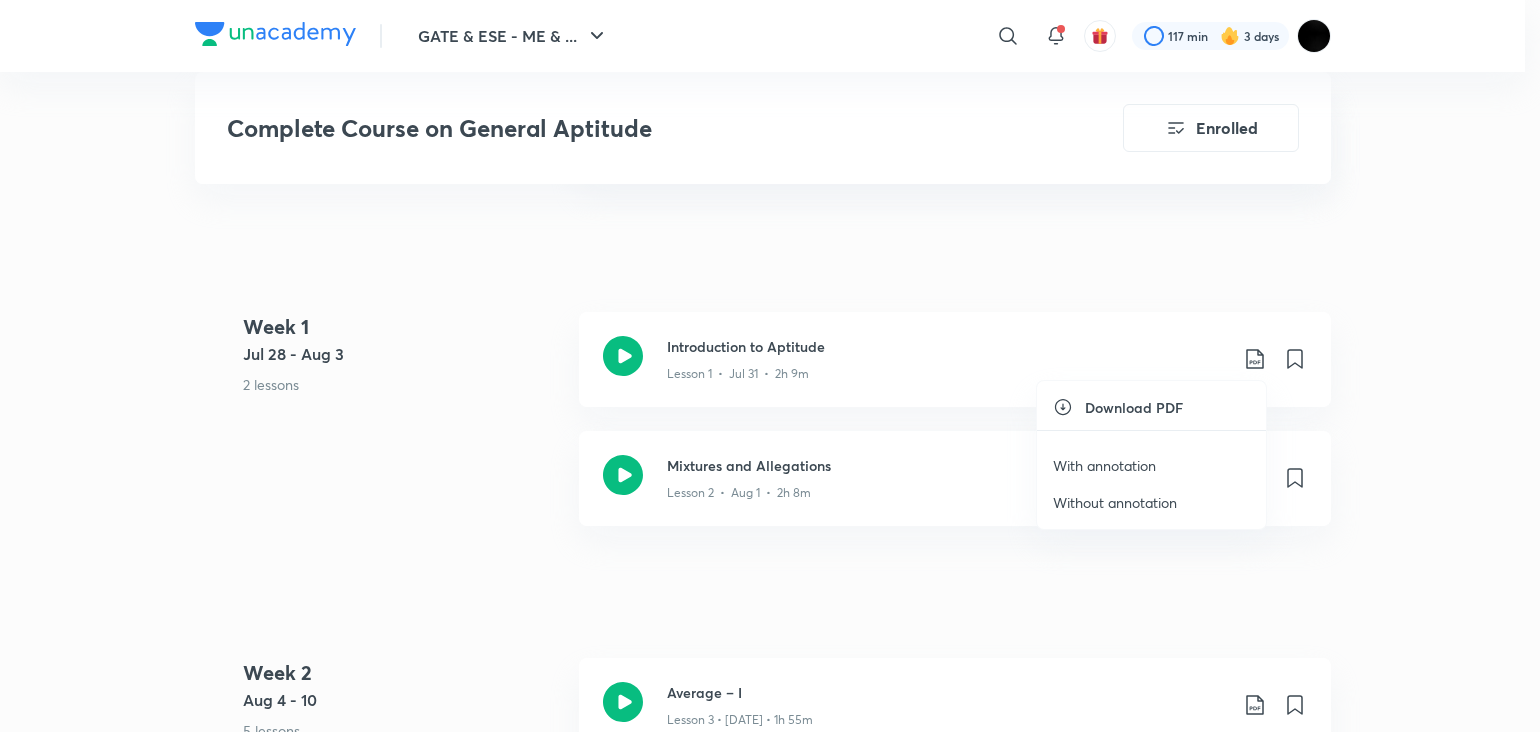 click on "With annotation" at bounding box center [1104, 465] 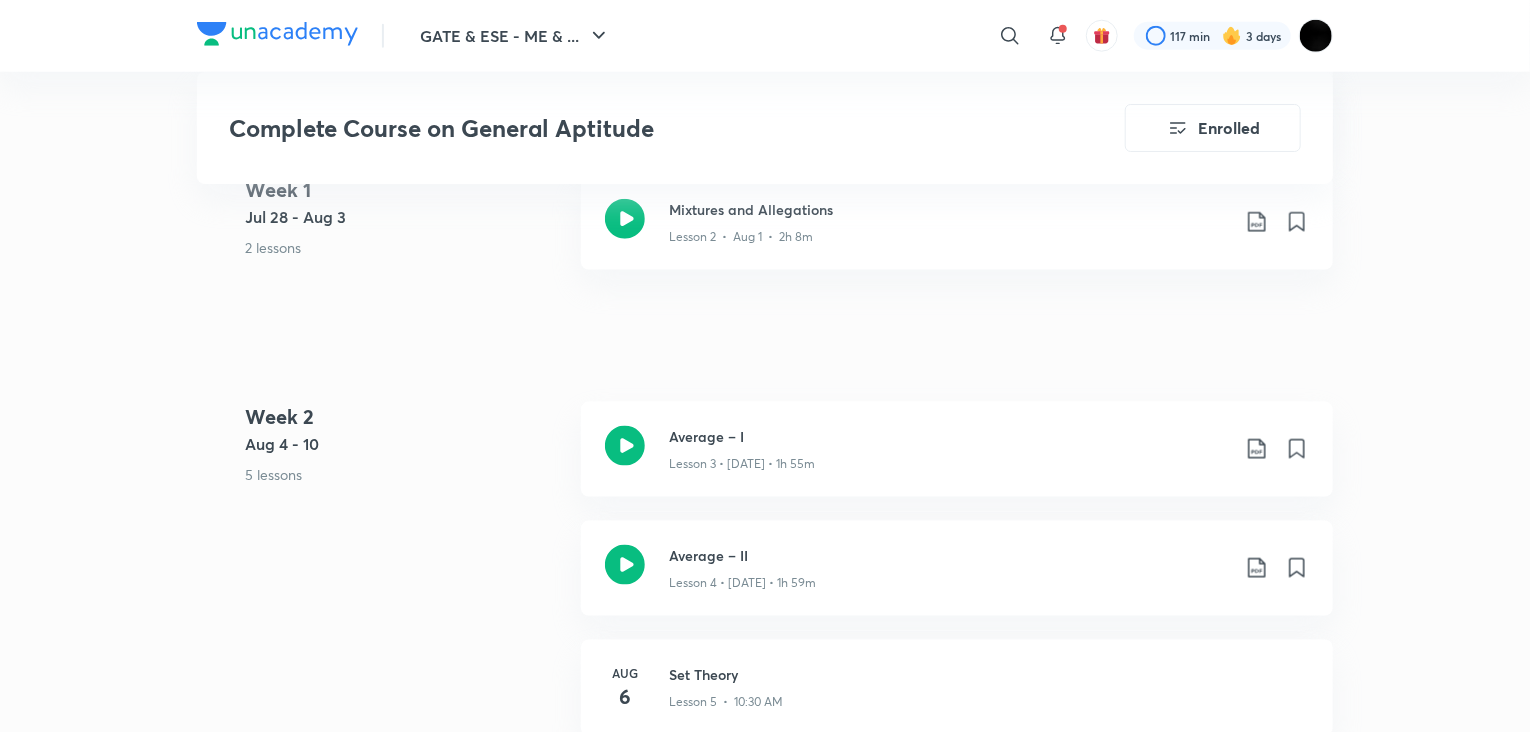 scroll, scrollTop: 1280, scrollLeft: 0, axis: vertical 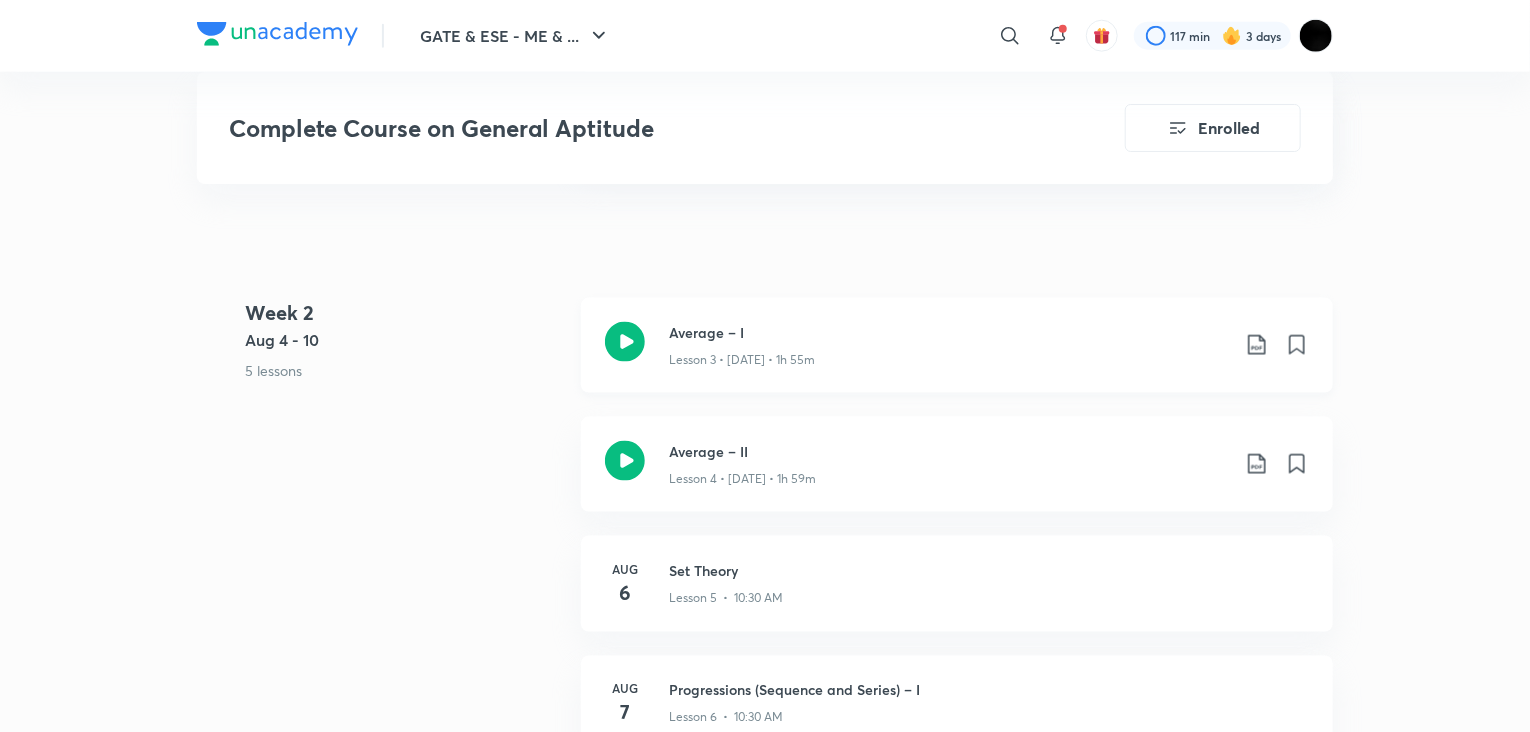 click 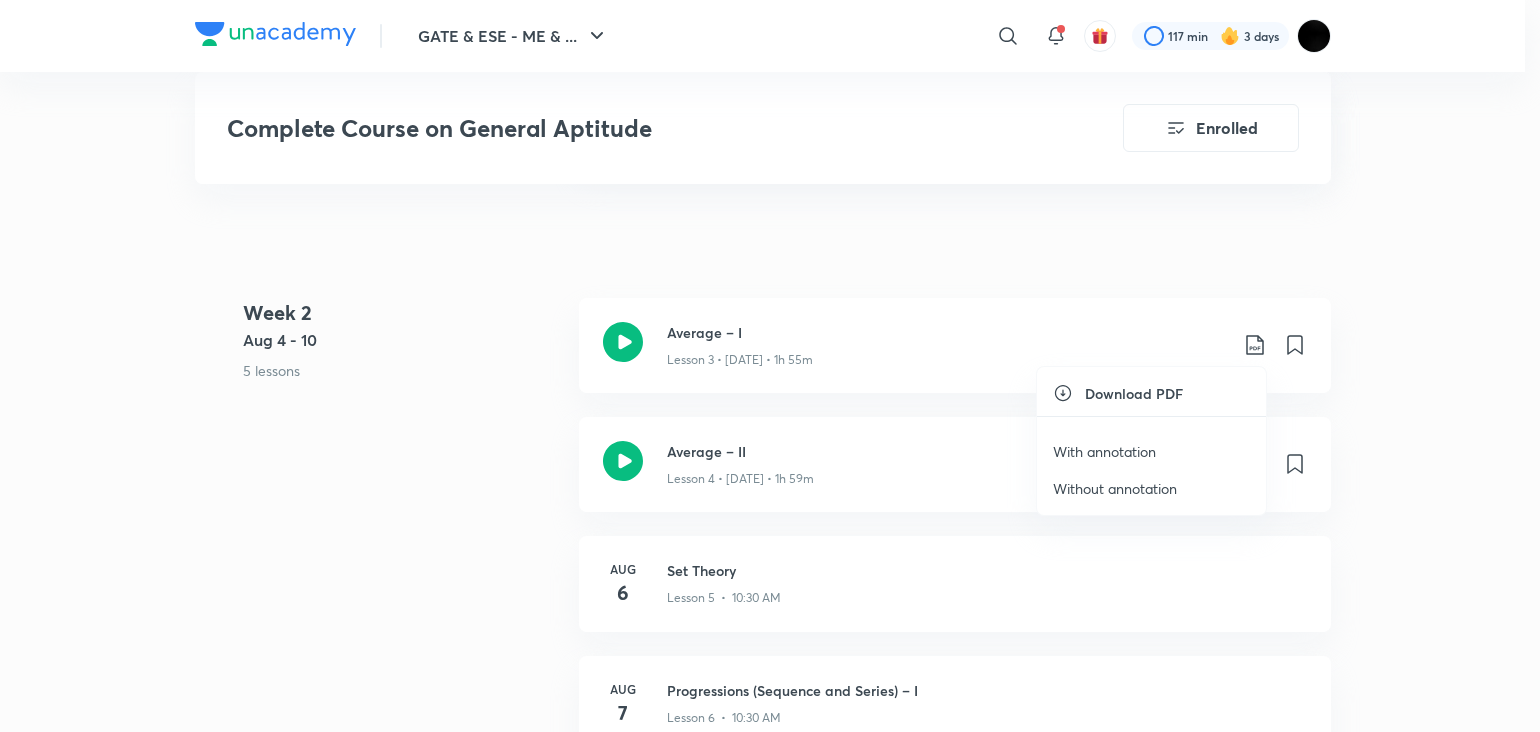 click on "With annotation" at bounding box center (1104, 451) 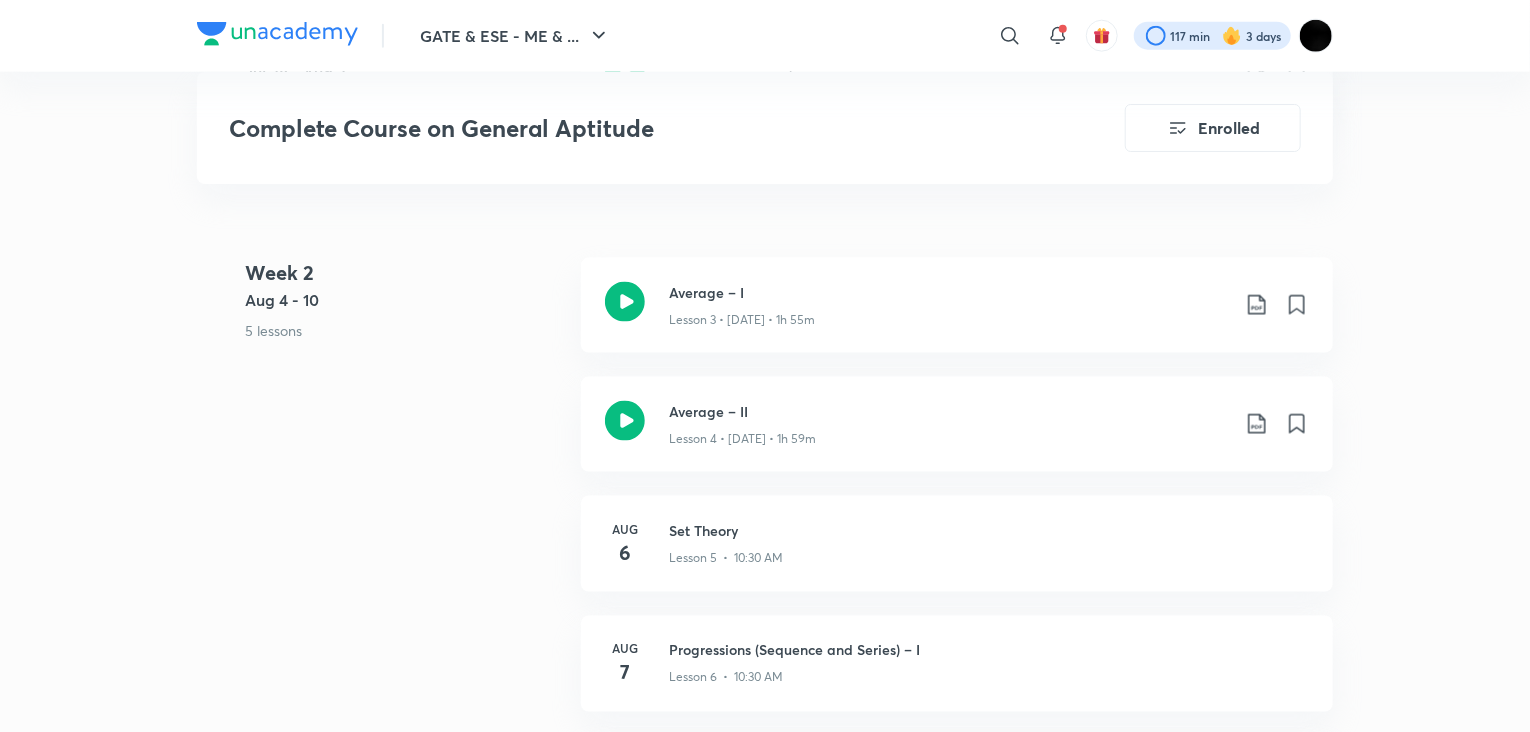 scroll, scrollTop: 1360, scrollLeft: 0, axis: vertical 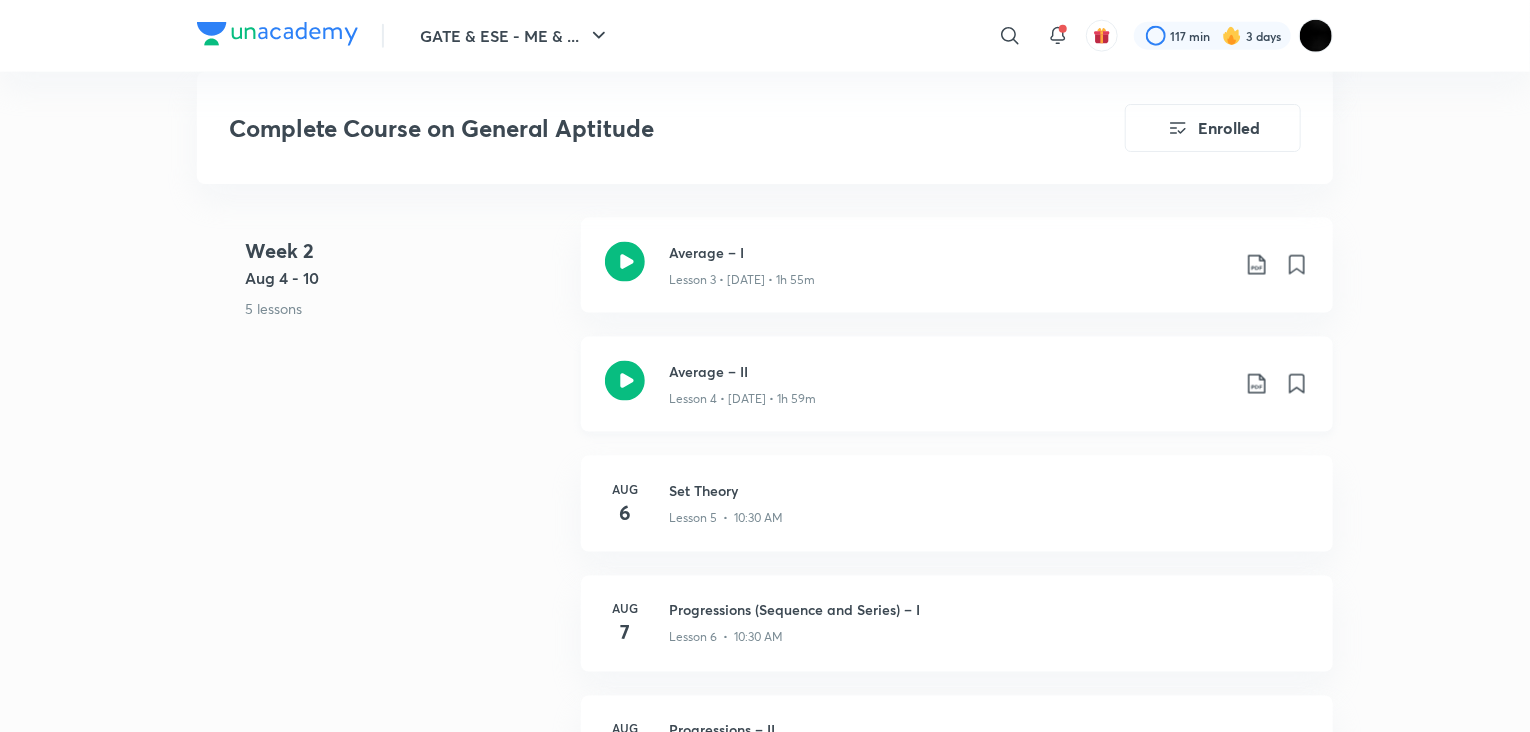 click 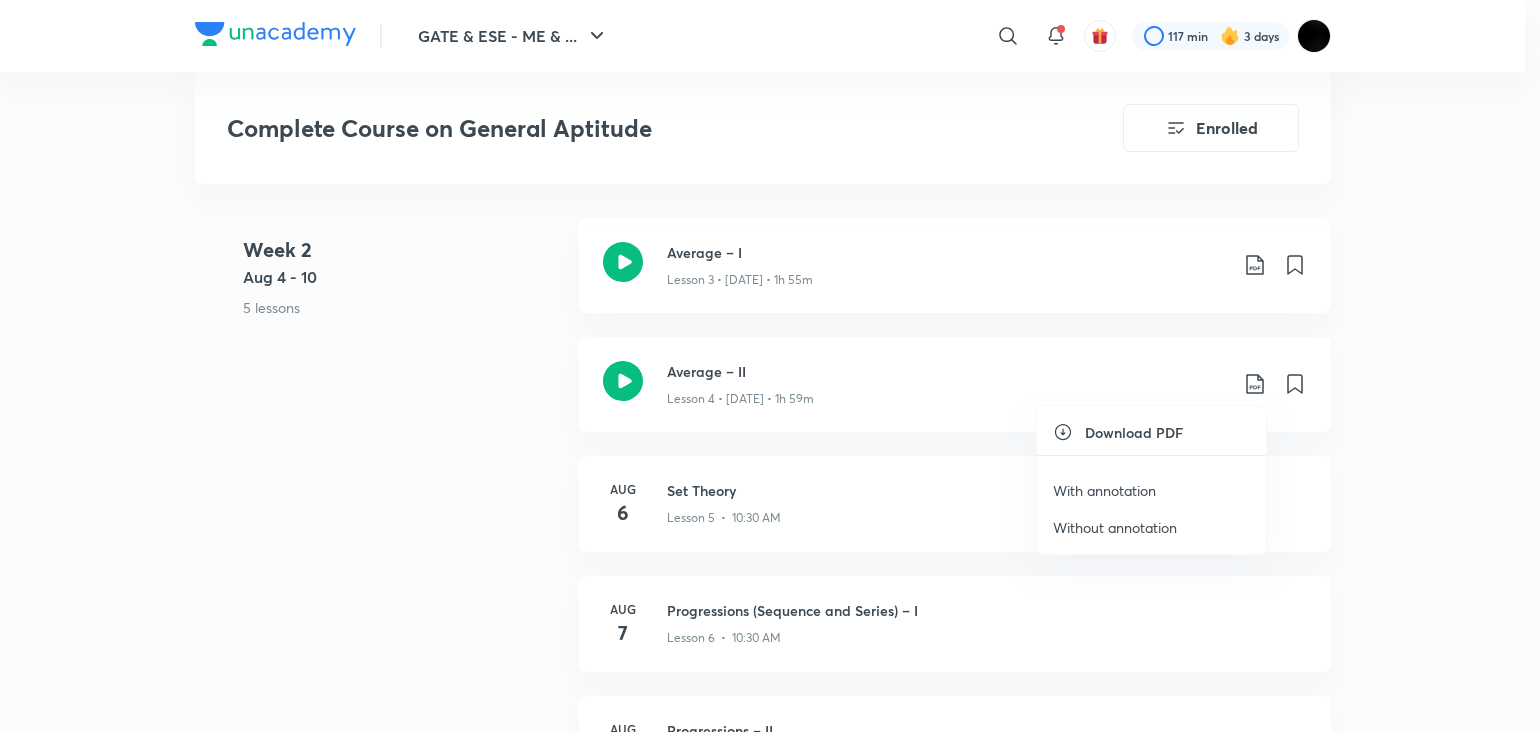 click on "With annotation" at bounding box center (1104, 490) 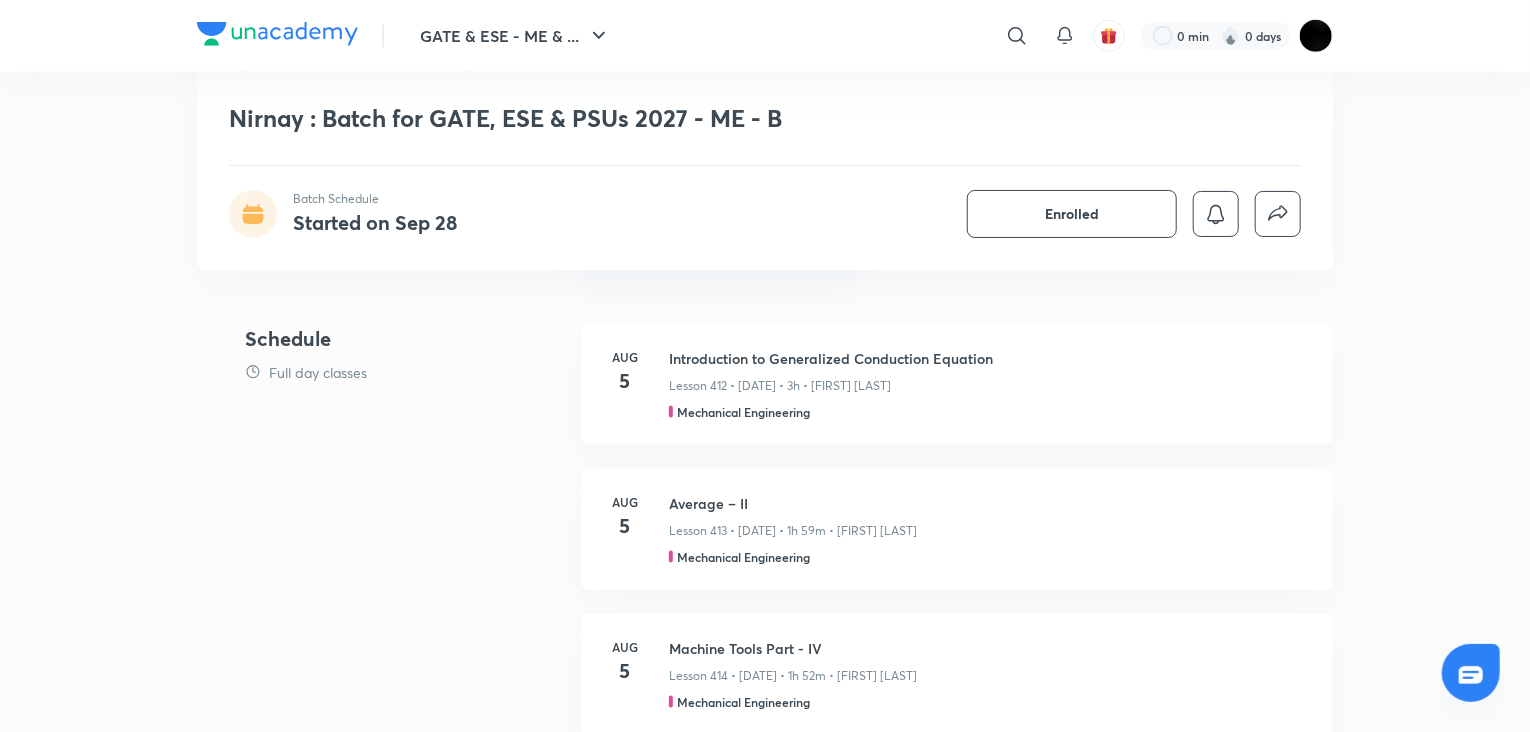 scroll, scrollTop: 1080, scrollLeft: 0, axis: vertical 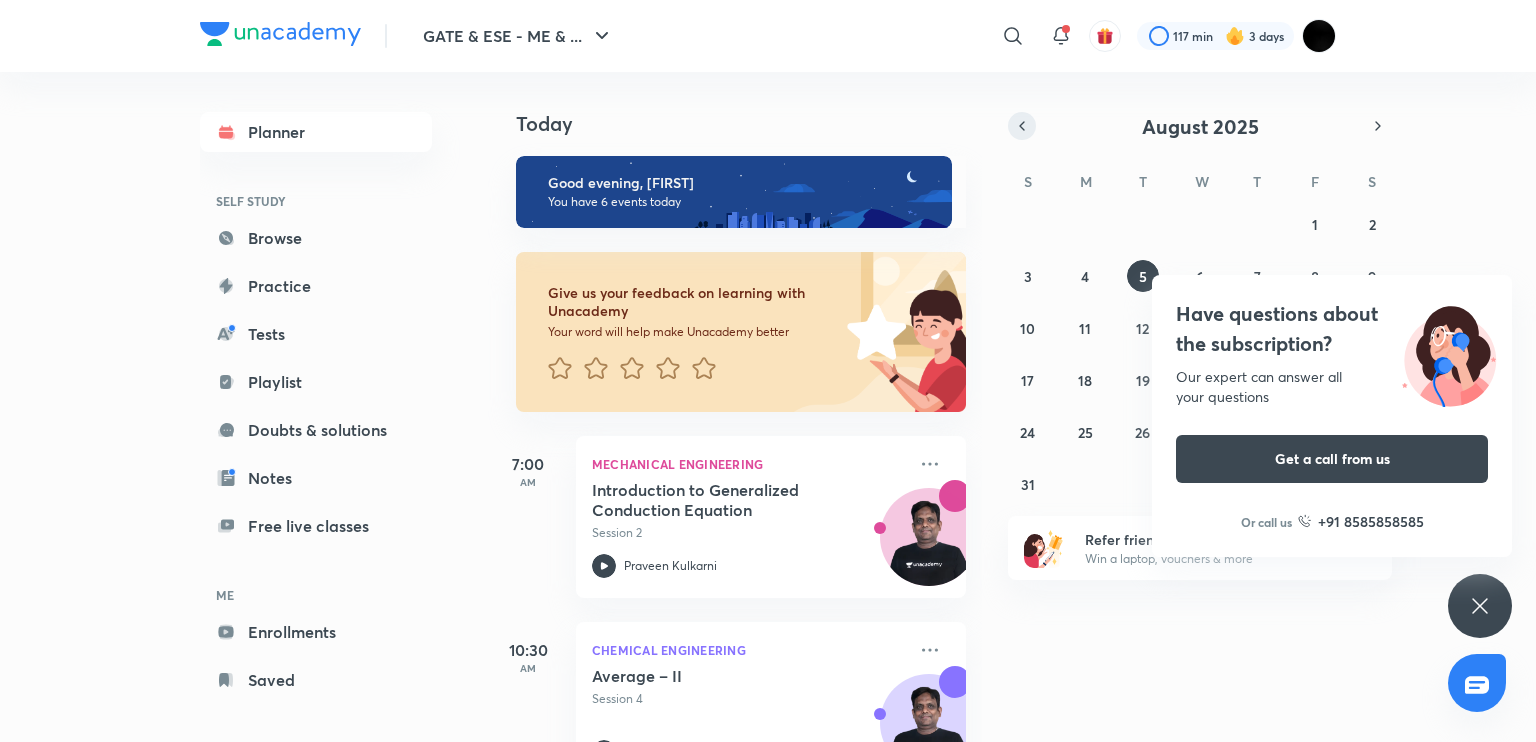 click 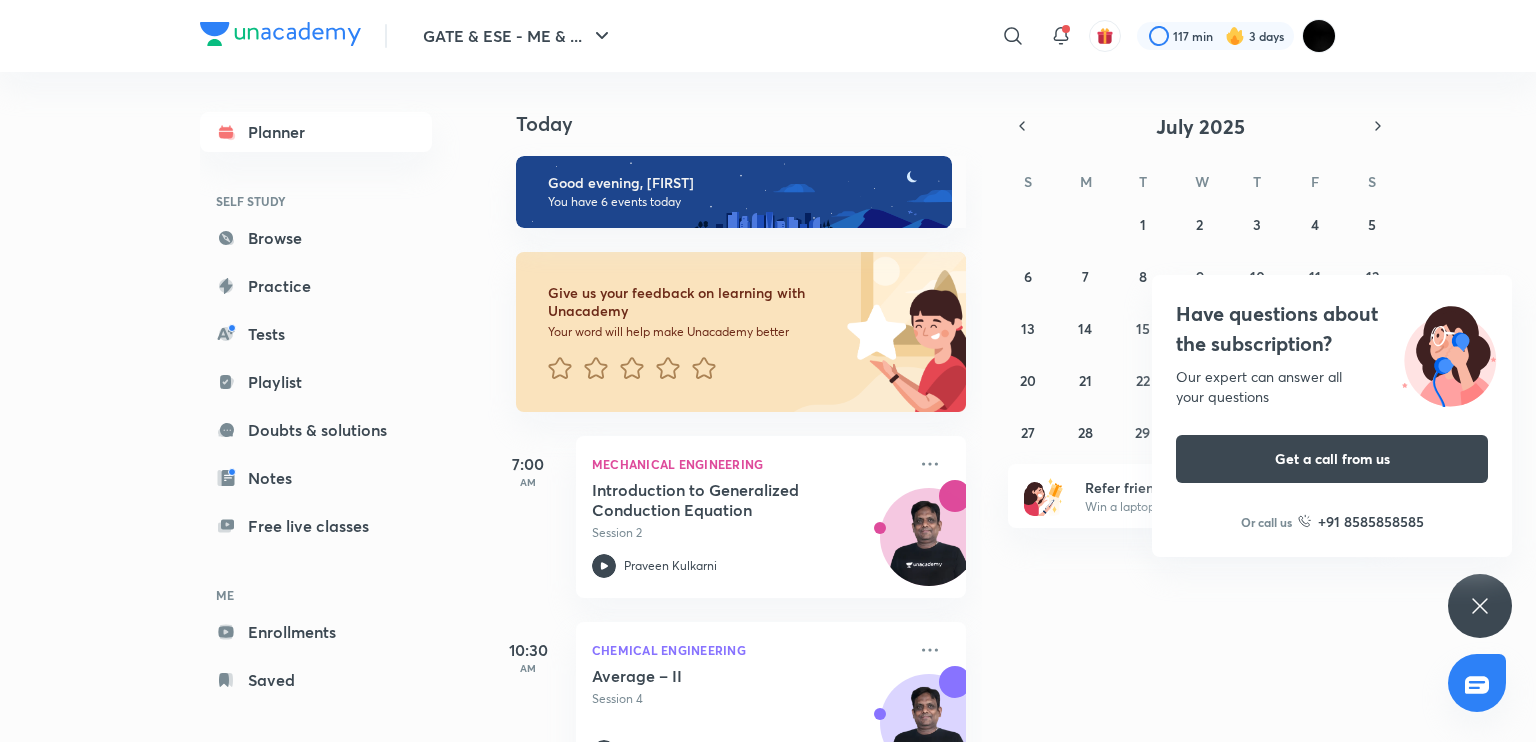 click on "Have questions about the subscription? Our expert can answer all your questions Get a call from us Or call us +91 8585858585" at bounding box center (1480, 606) 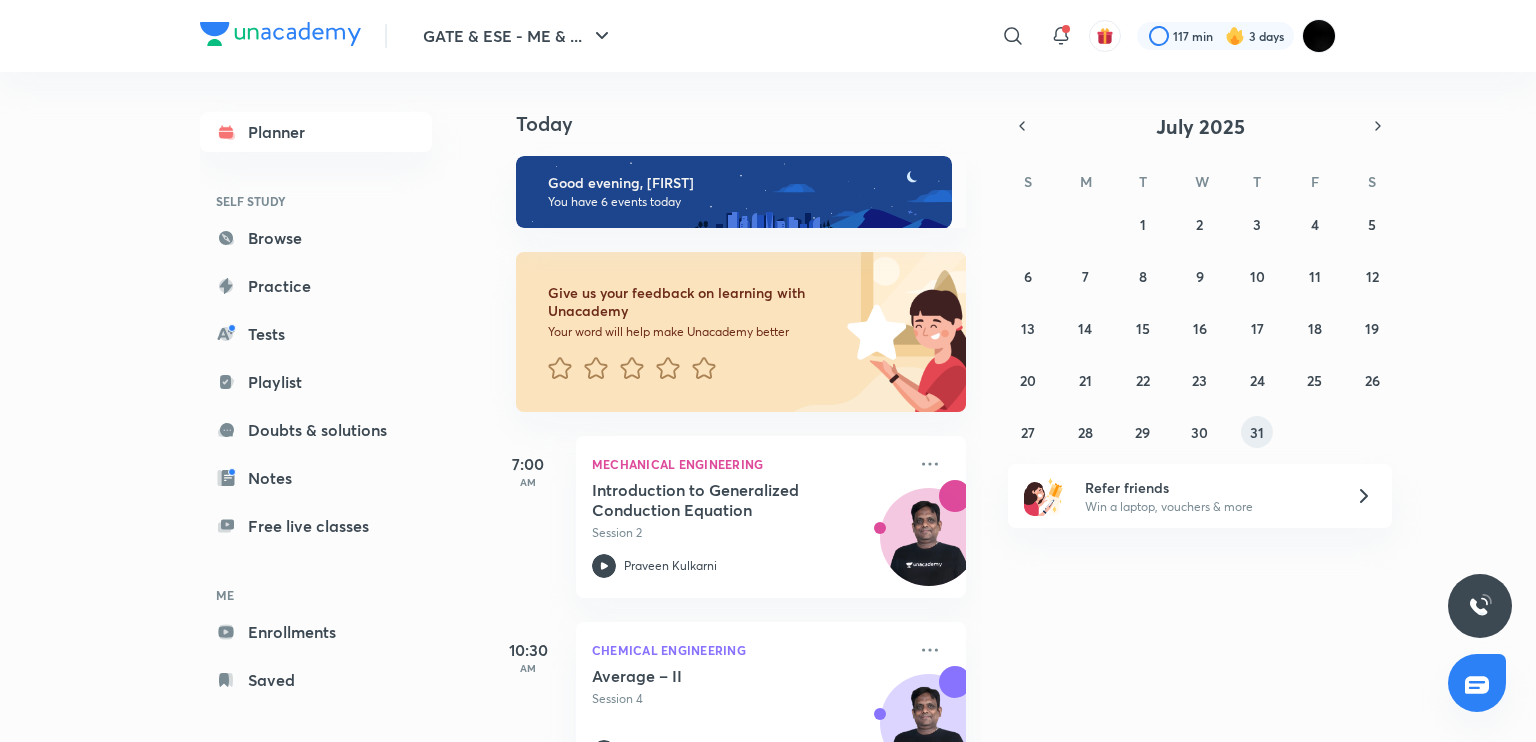 click on "31" at bounding box center (1257, 432) 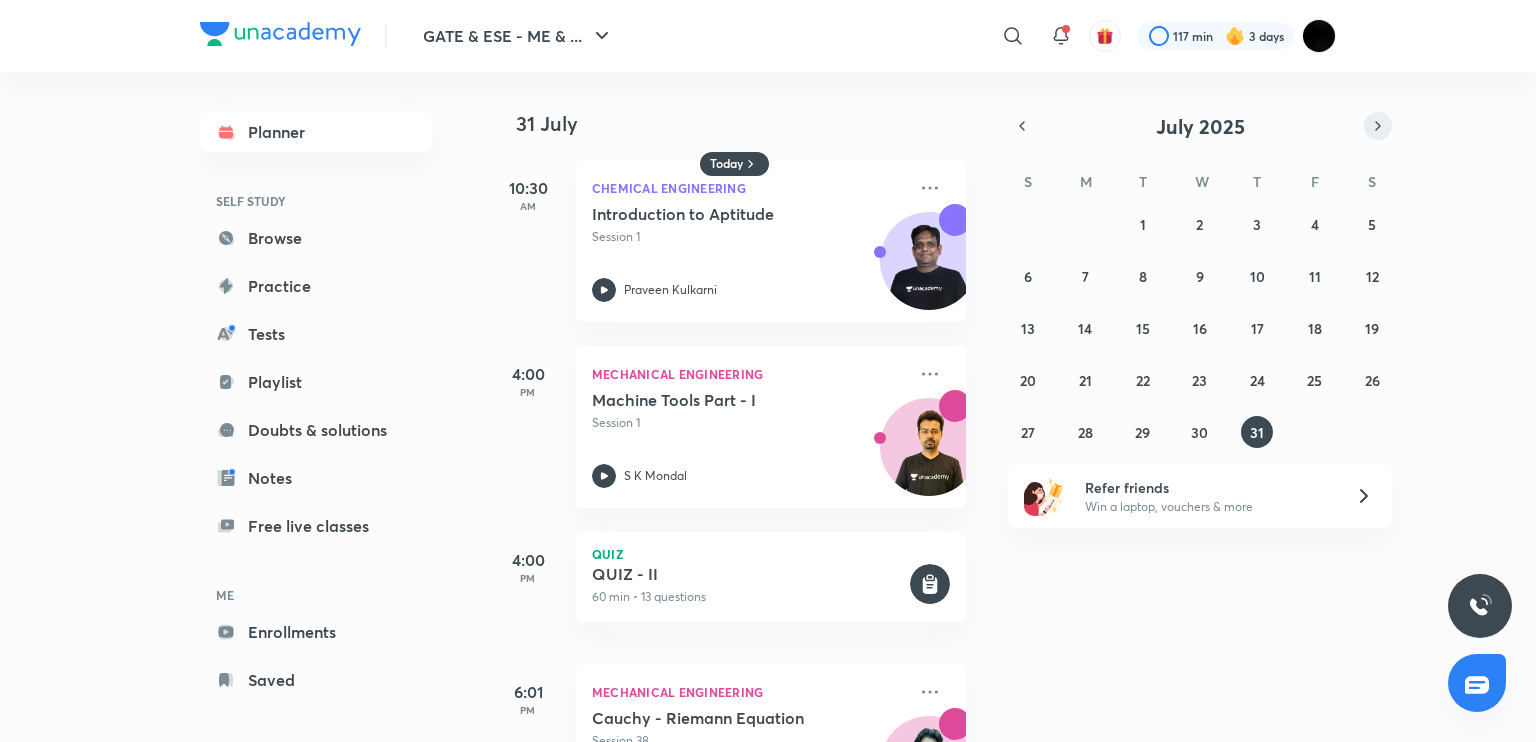 click 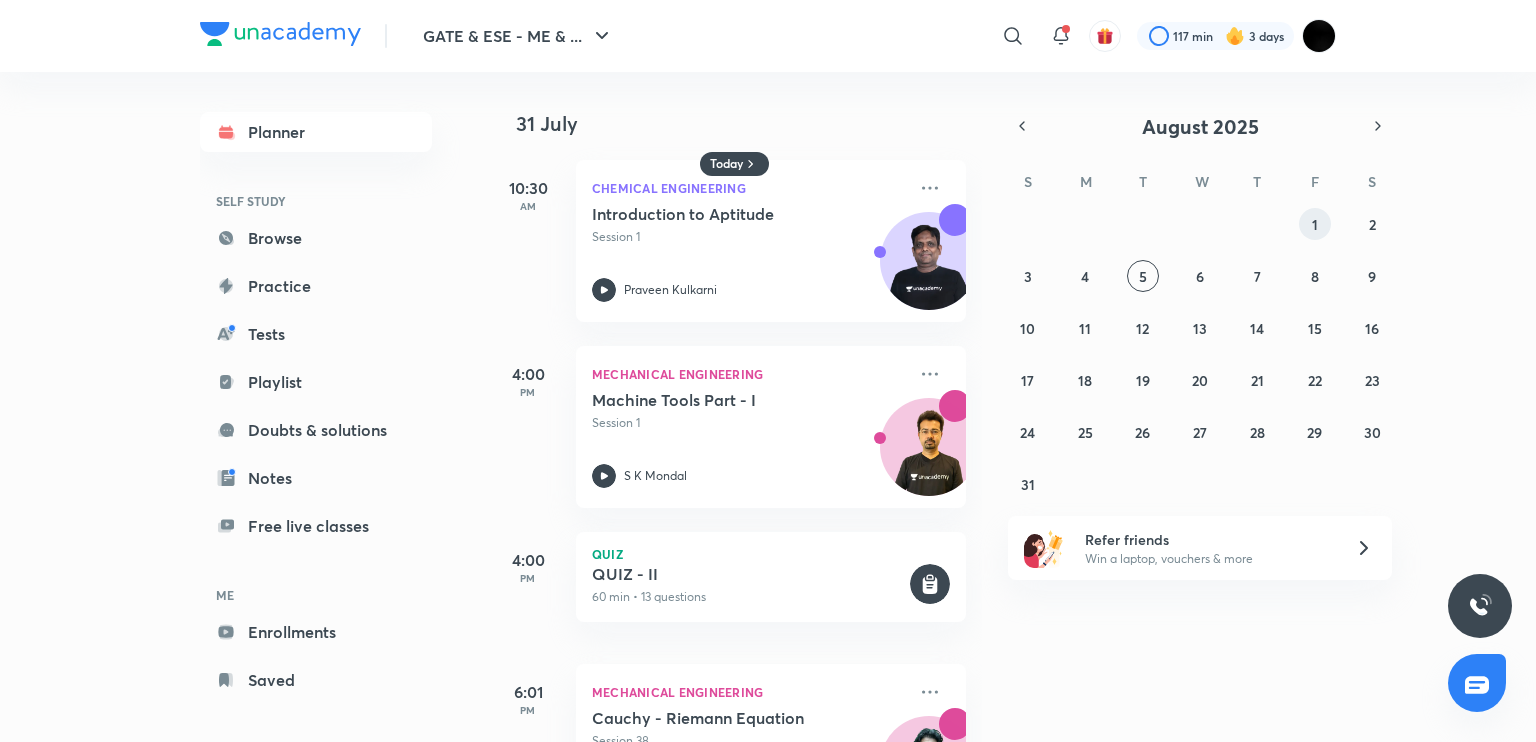 click on "1" at bounding box center (1315, 224) 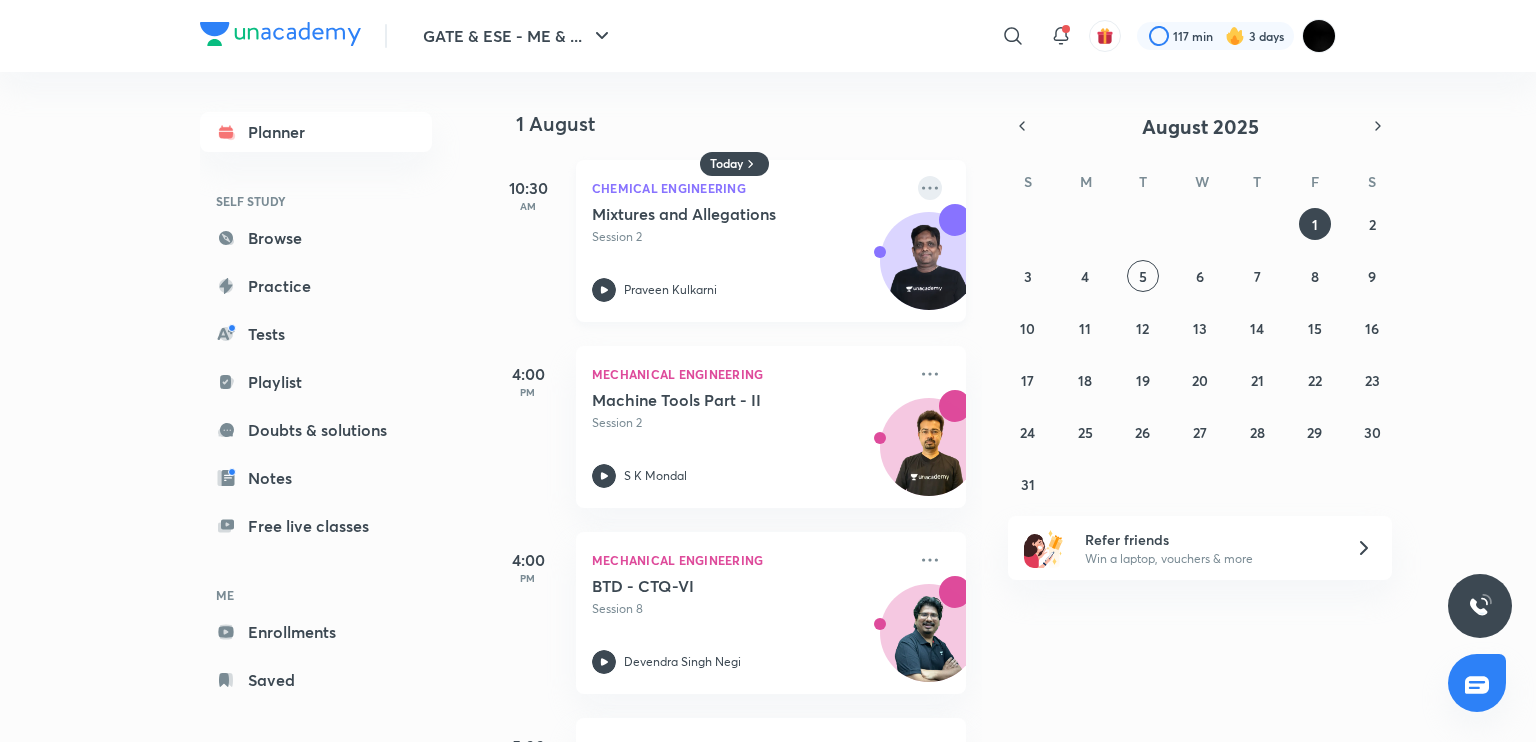 click 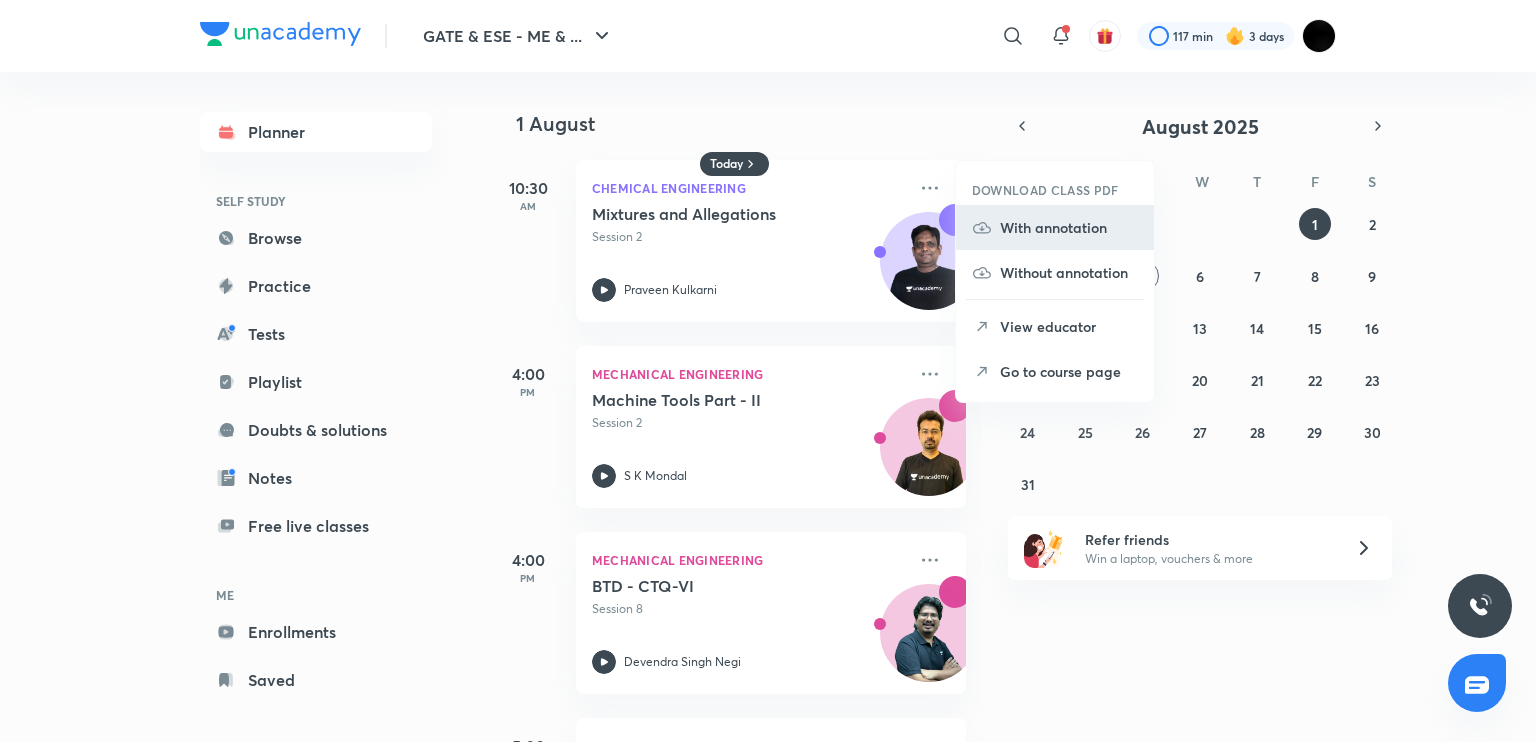 click on "With annotation" at bounding box center [1069, 227] 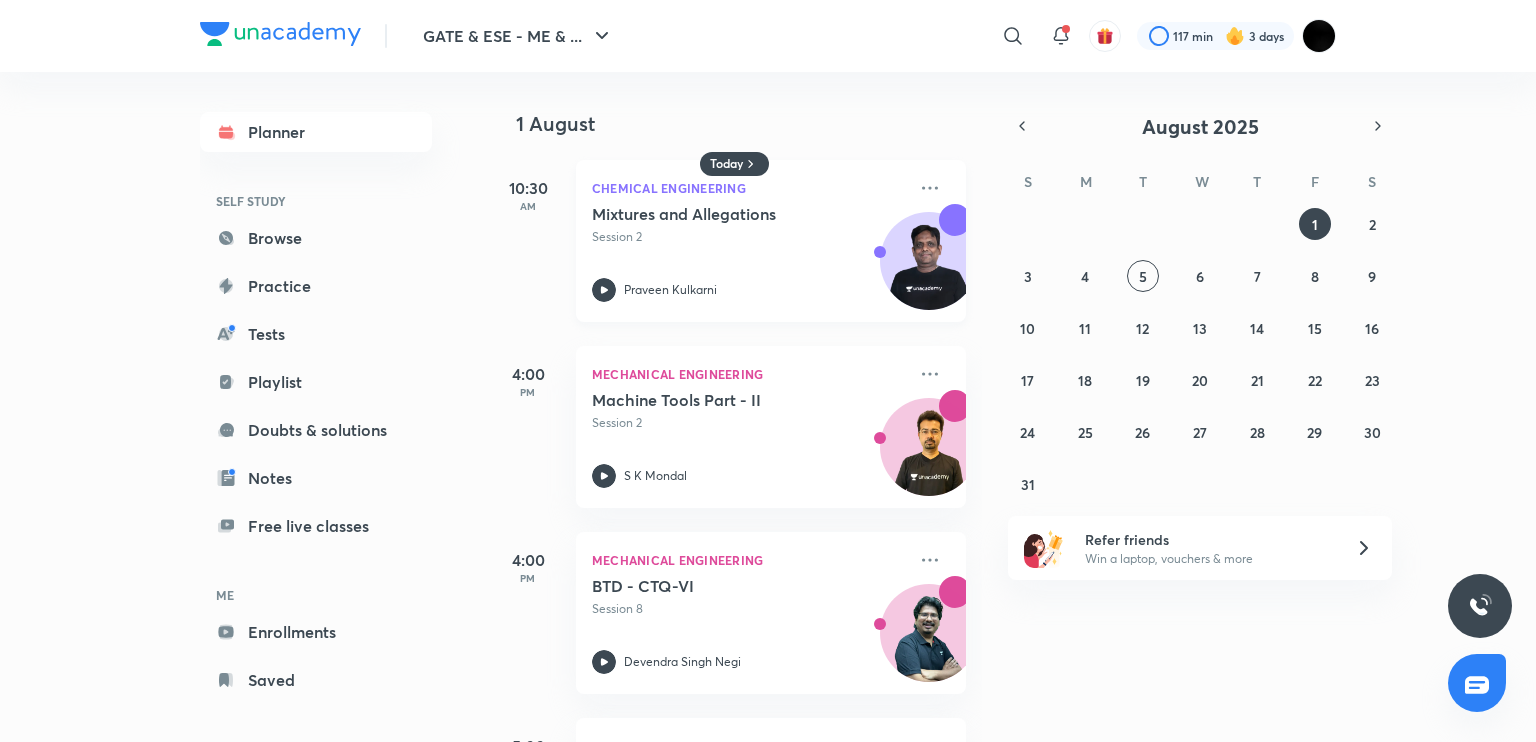 click on "Mixtures and Allegations Session 2 Praveen Kulkarni" at bounding box center [749, 253] 